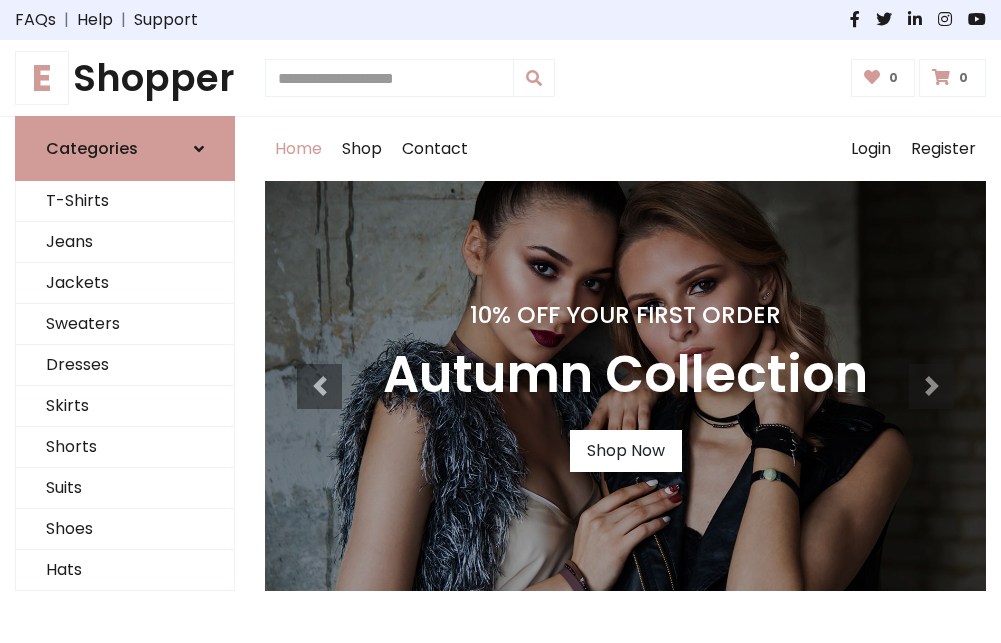 scroll, scrollTop: 0, scrollLeft: 0, axis: both 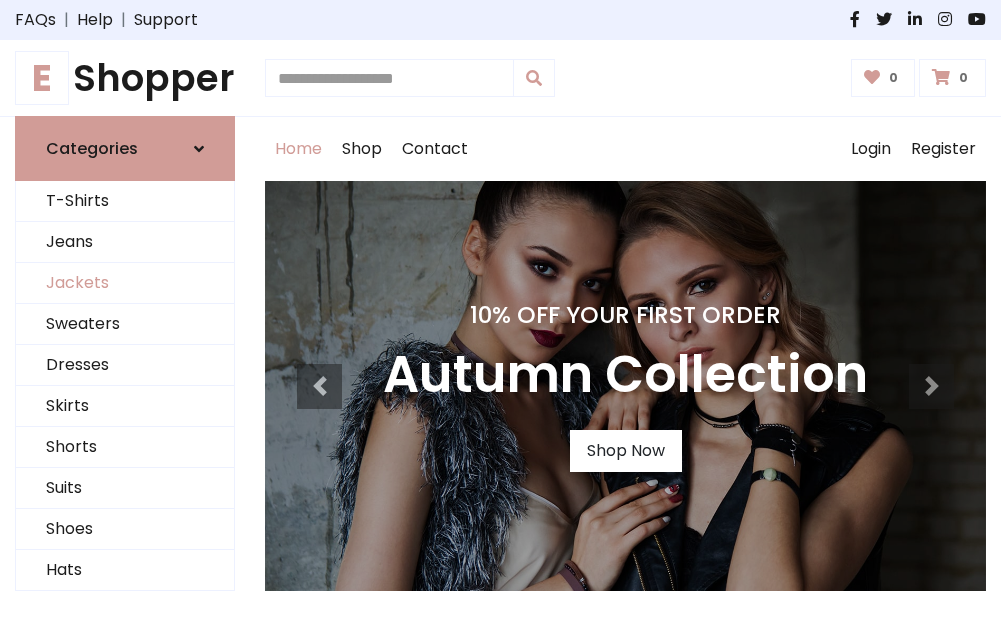 click on "Jackets" at bounding box center [125, 283] 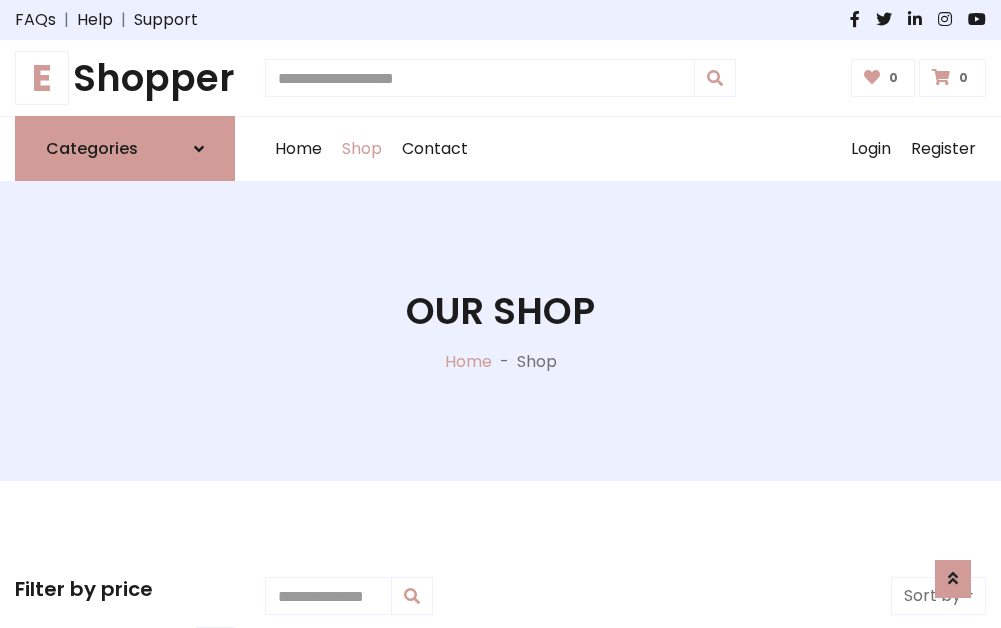 scroll, scrollTop: 904, scrollLeft: 0, axis: vertical 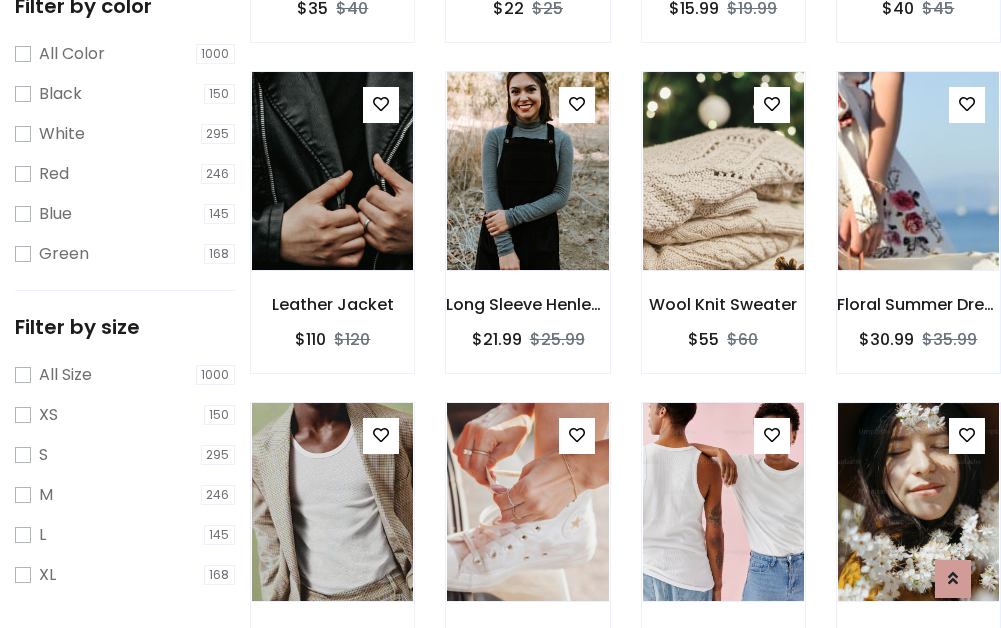 click at bounding box center [332, -161] 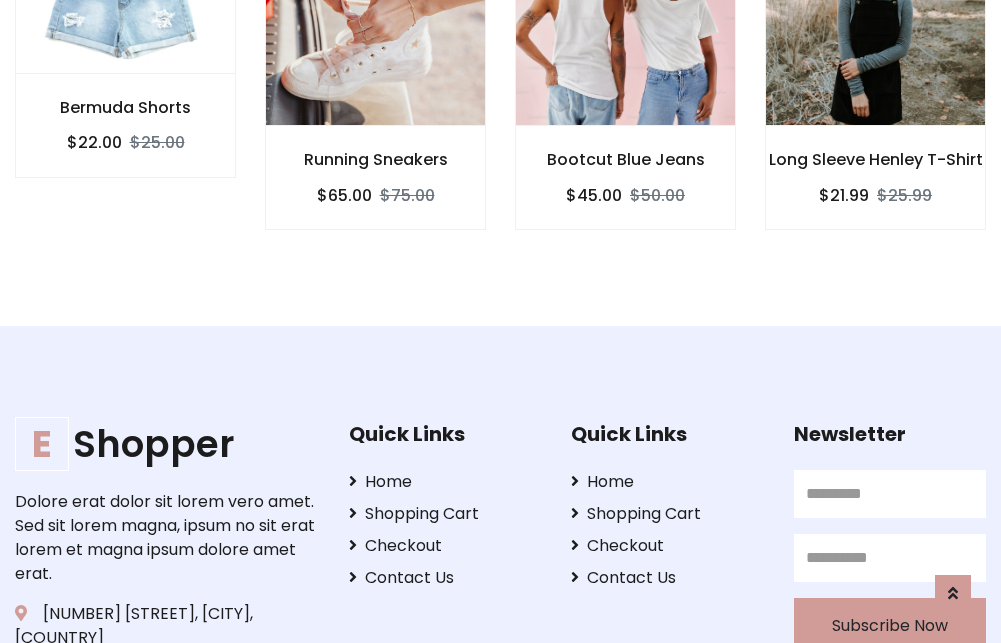 scroll, scrollTop: 0, scrollLeft: 0, axis: both 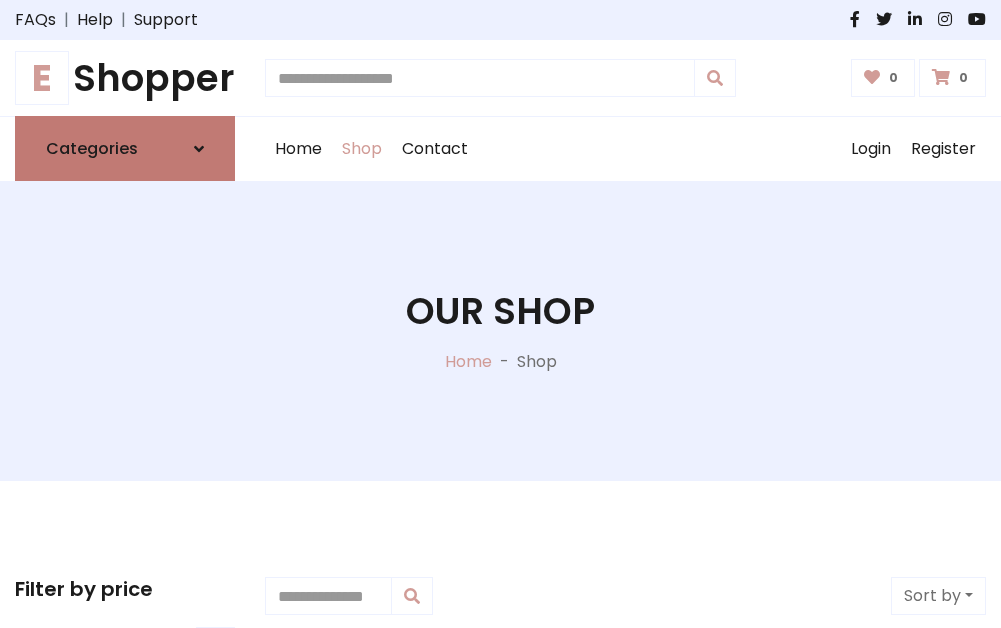 click on "Categories" at bounding box center (92, 148) 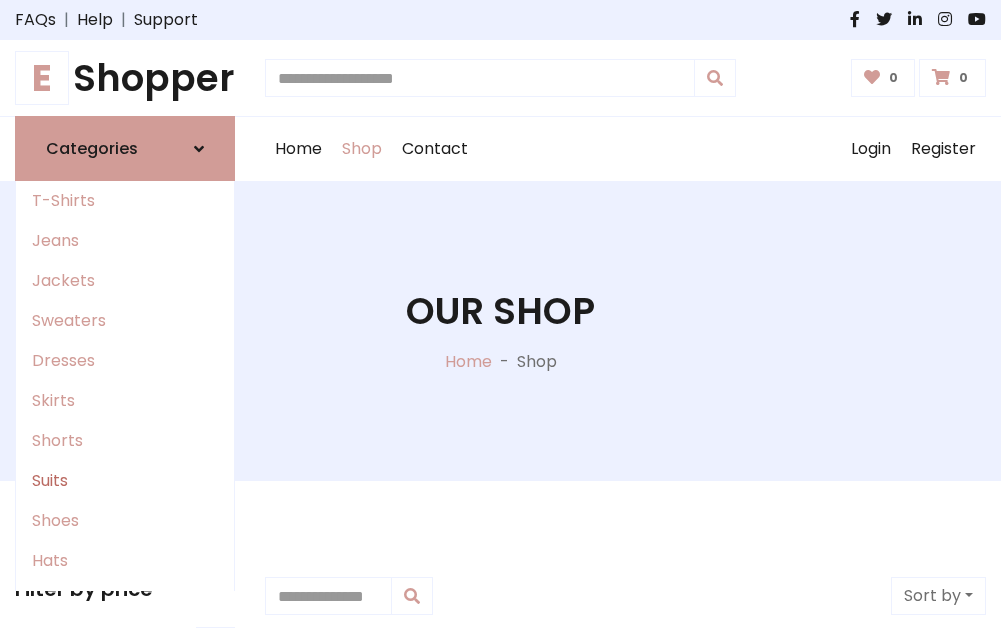 click on "Suits" at bounding box center [125, 481] 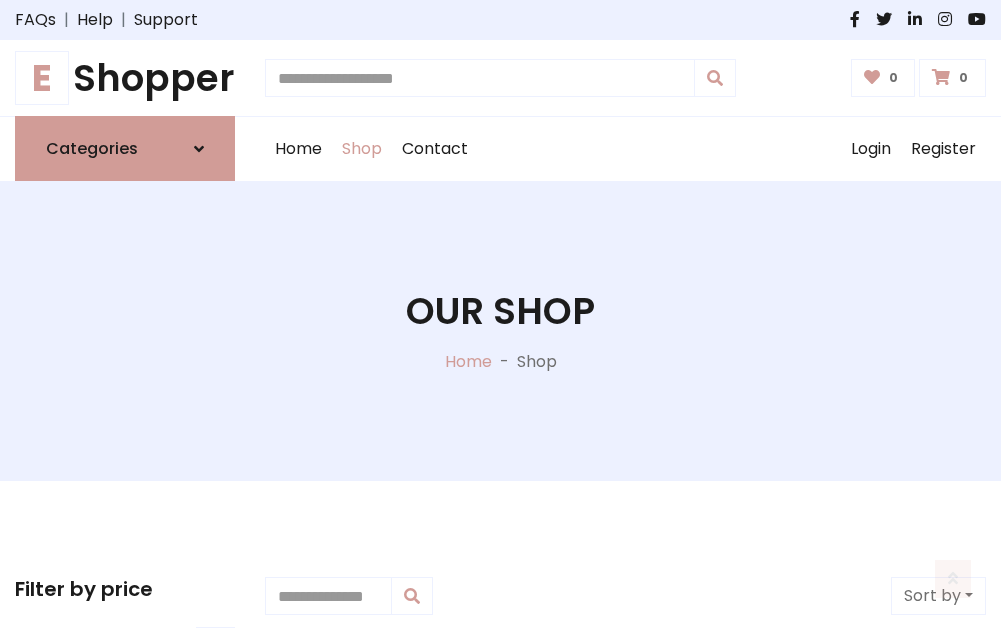 scroll, scrollTop: 1445, scrollLeft: 0, axis: vertical 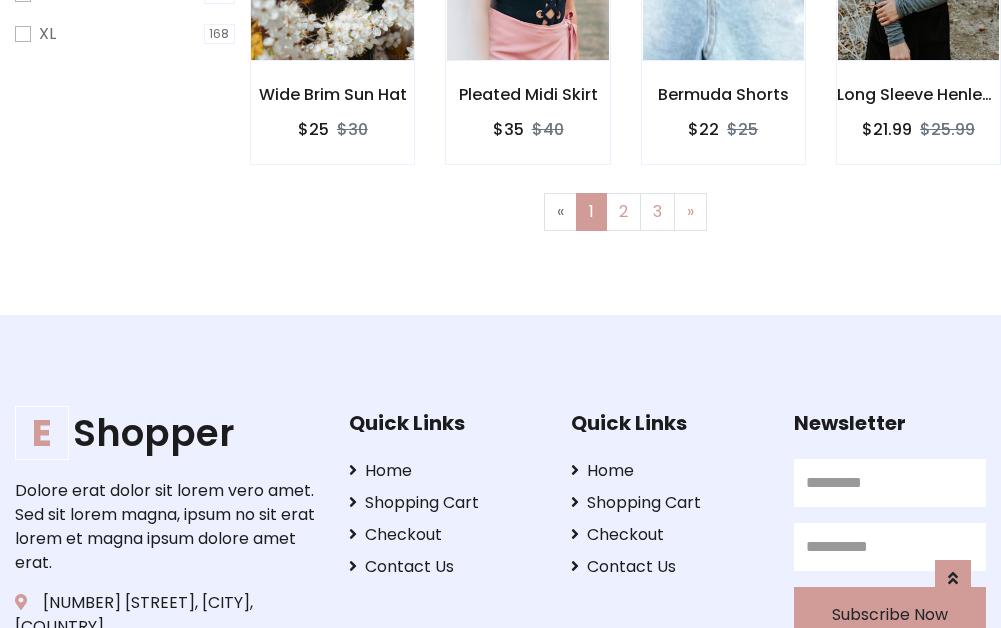 click at bounding box center (332, -39) 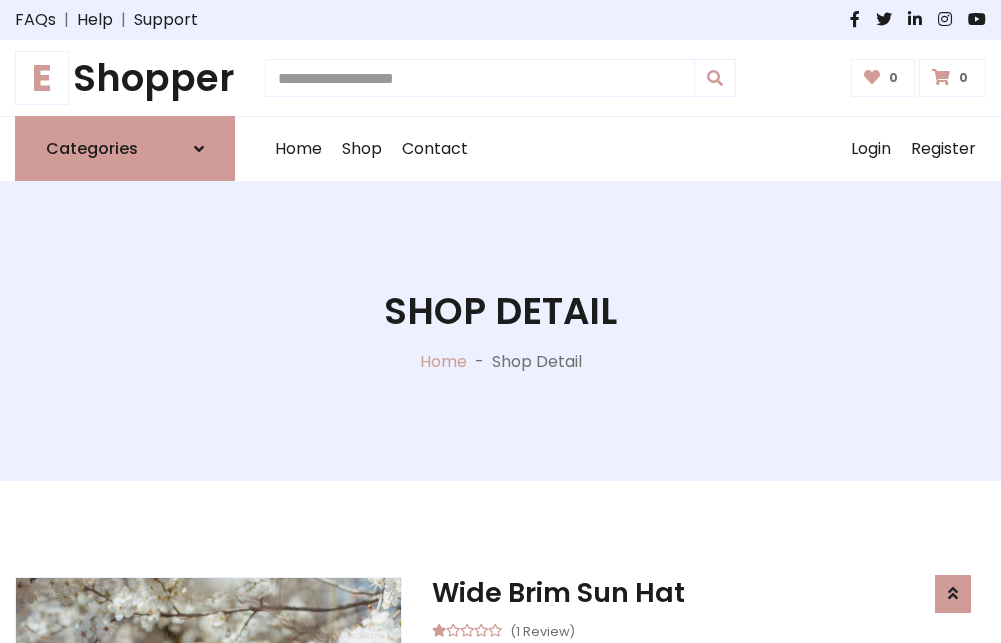 scroll, scrollTop: 1869, scrollLeft: 0, axis: vertical 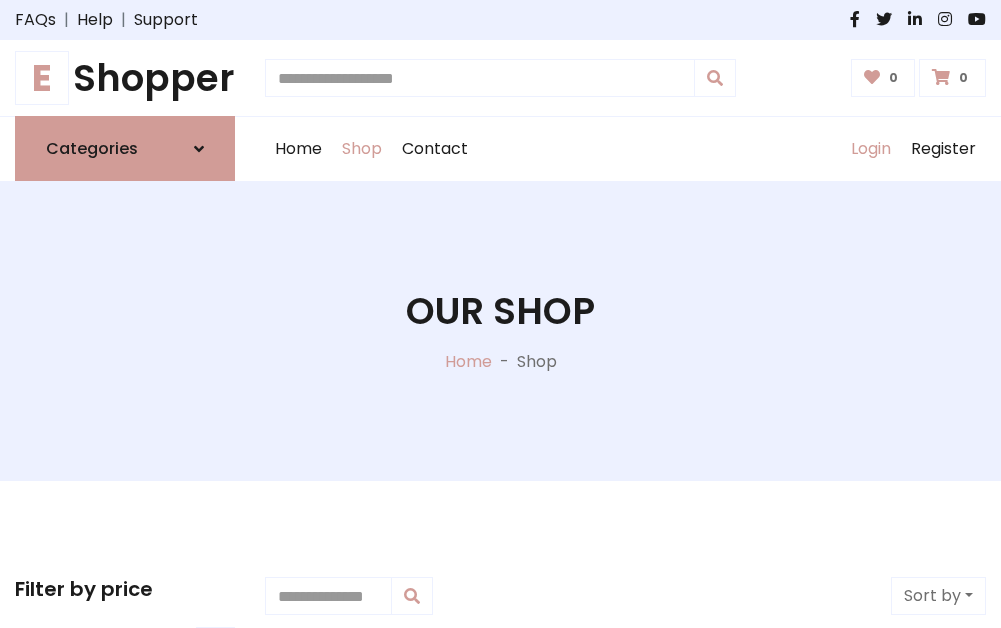 click on "Login" at bounding box center (871, 149) 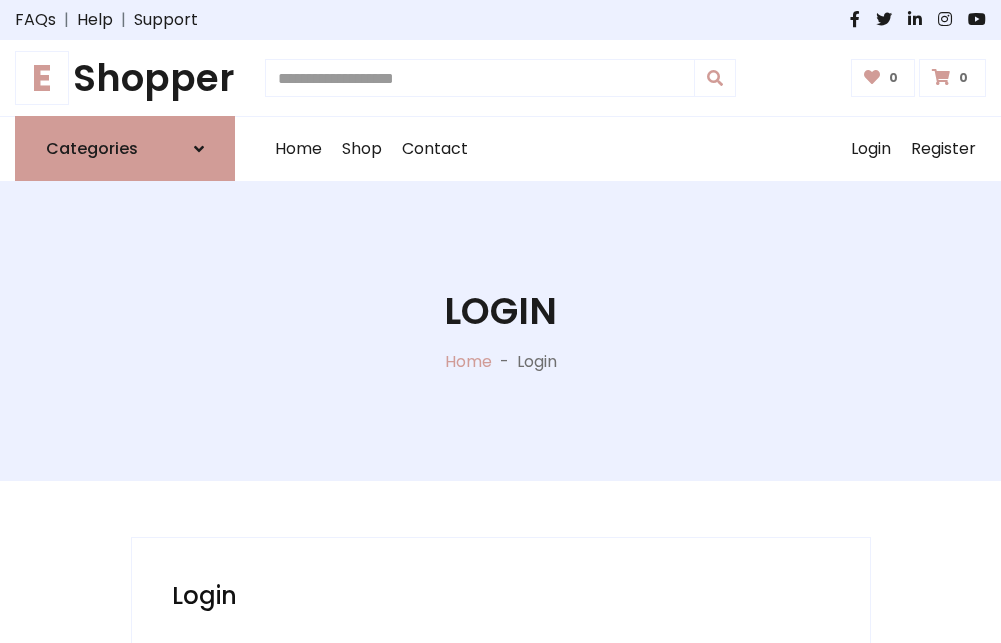 scroll, scrollTop: 0, scrollLeft: 0, axis: both 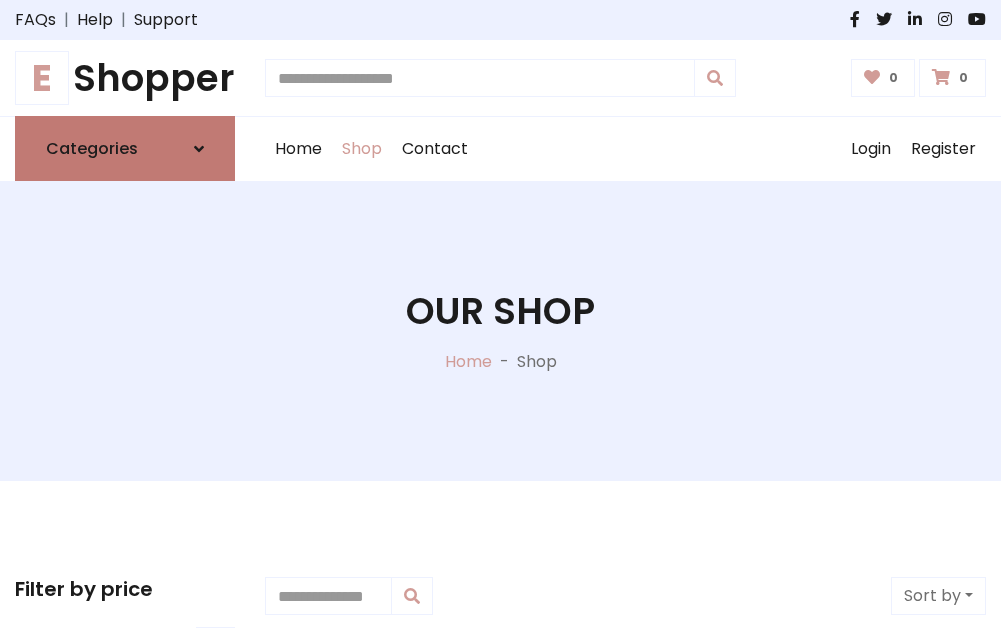 click at bounding box center (199, 149) 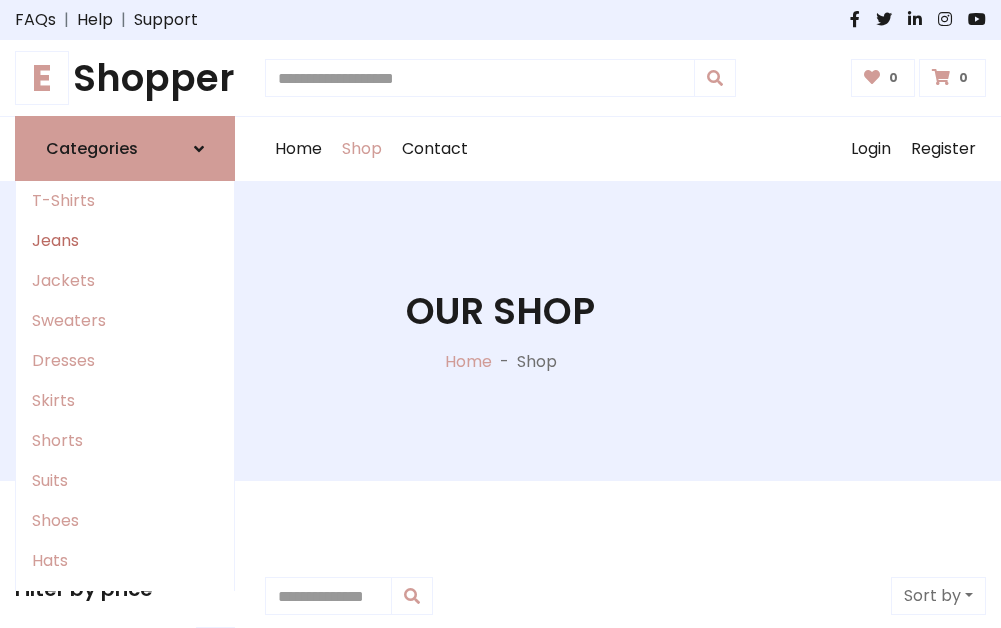 click on "Jeans" at bounding box center [125, 241] 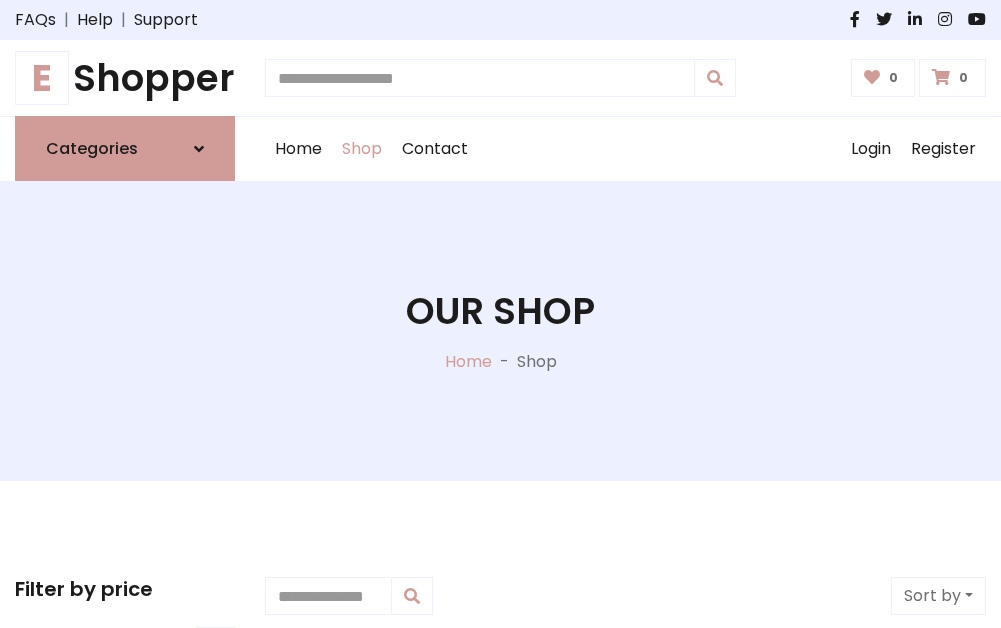 scroll, scrollTop: 0, scrollLeft: 0, axis: both 